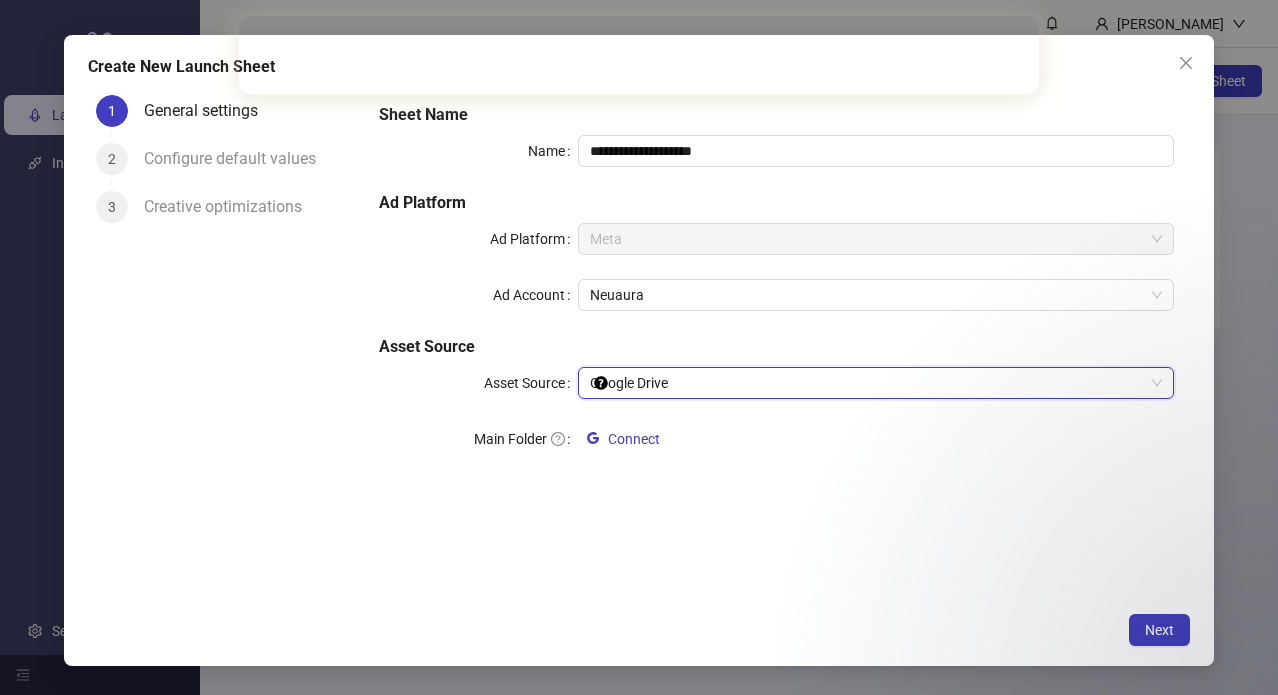 scroll, scrollTop: 0, scrollLeft: 0, axis: both 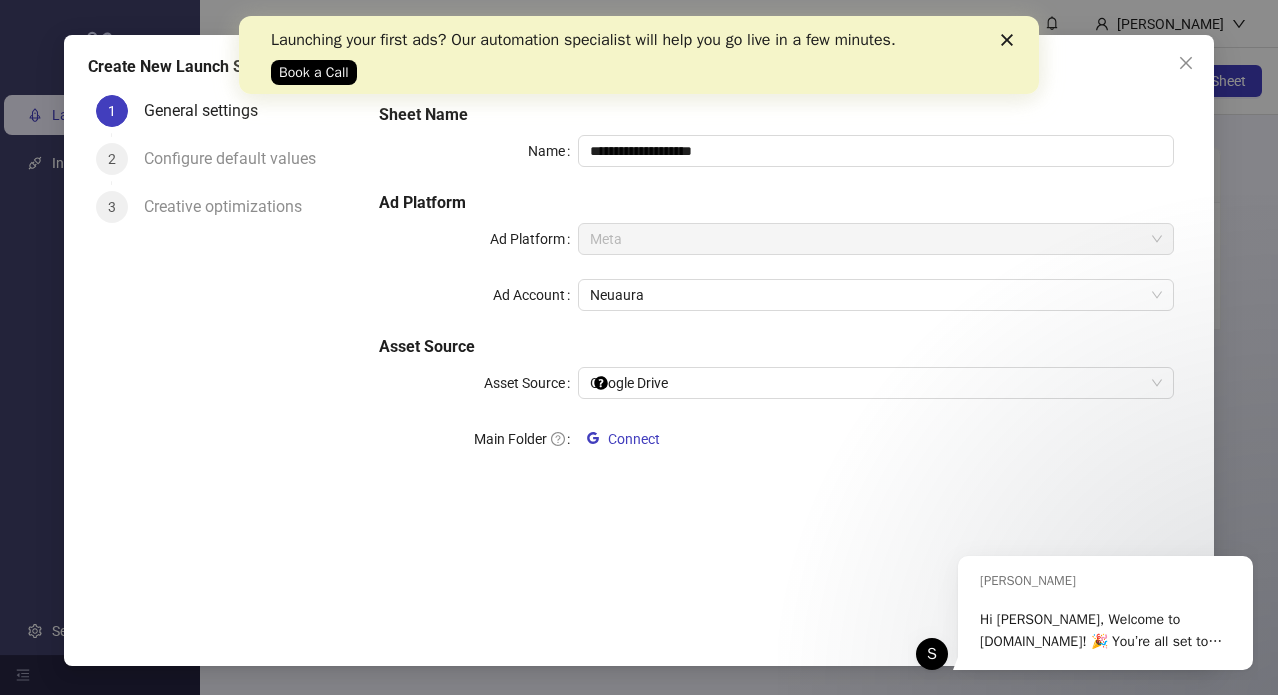 click on "Launching your first ads? Our automation specialist will help you go live in a few minutes. Book a Call" at bounding box center (639, 55) 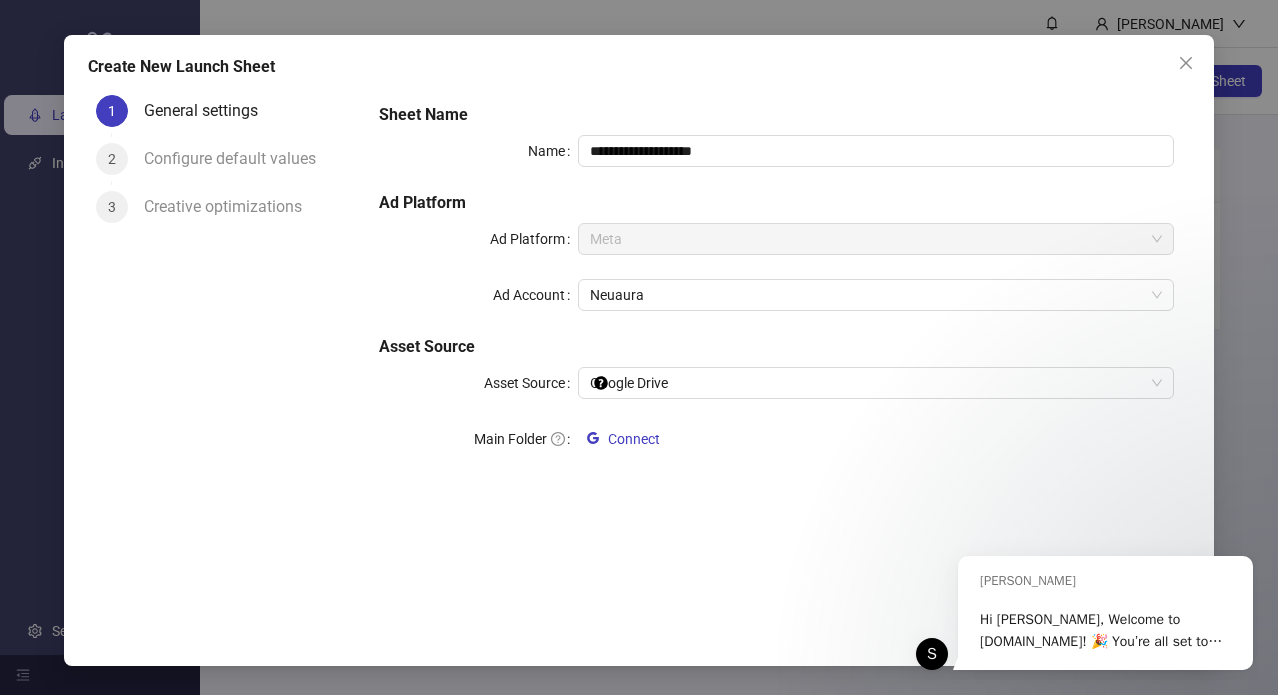 click on "**********" at bounding box center [776, 291] 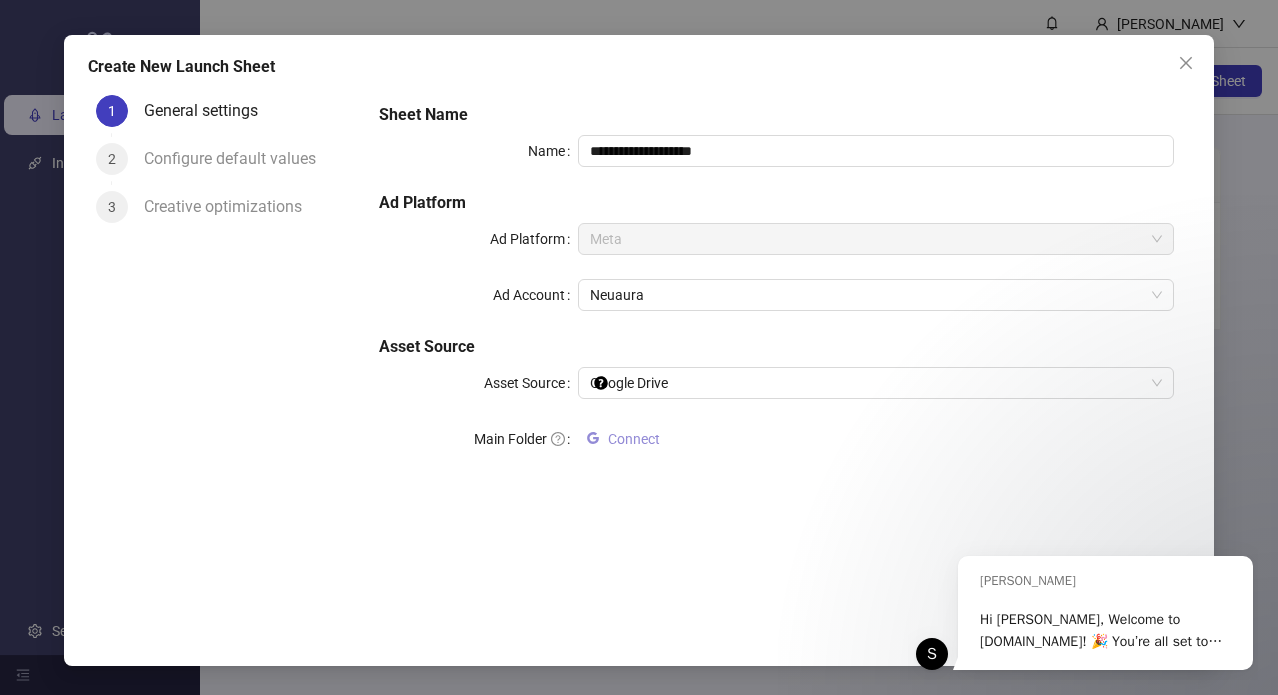 click on "Connect" at bounding box center (634, 439) 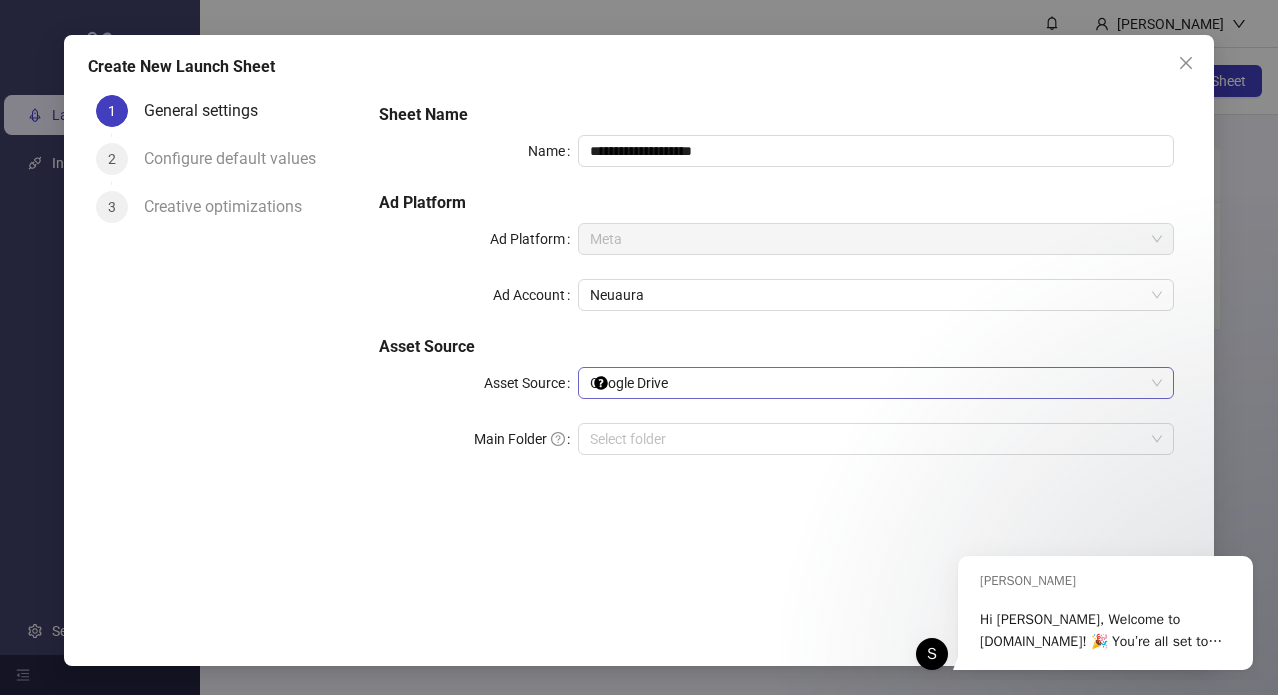 click on "Google Drive" at bounding box center [876, 383] 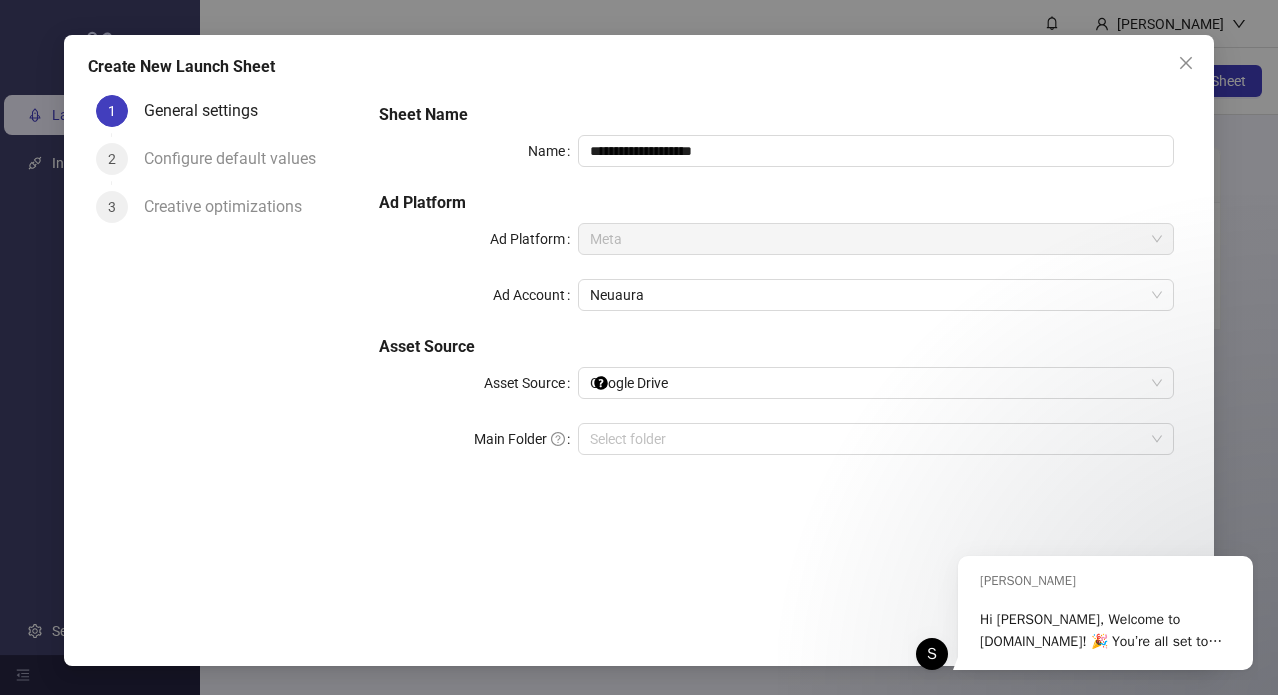 click on "**********" at bounding box center (776, 345) 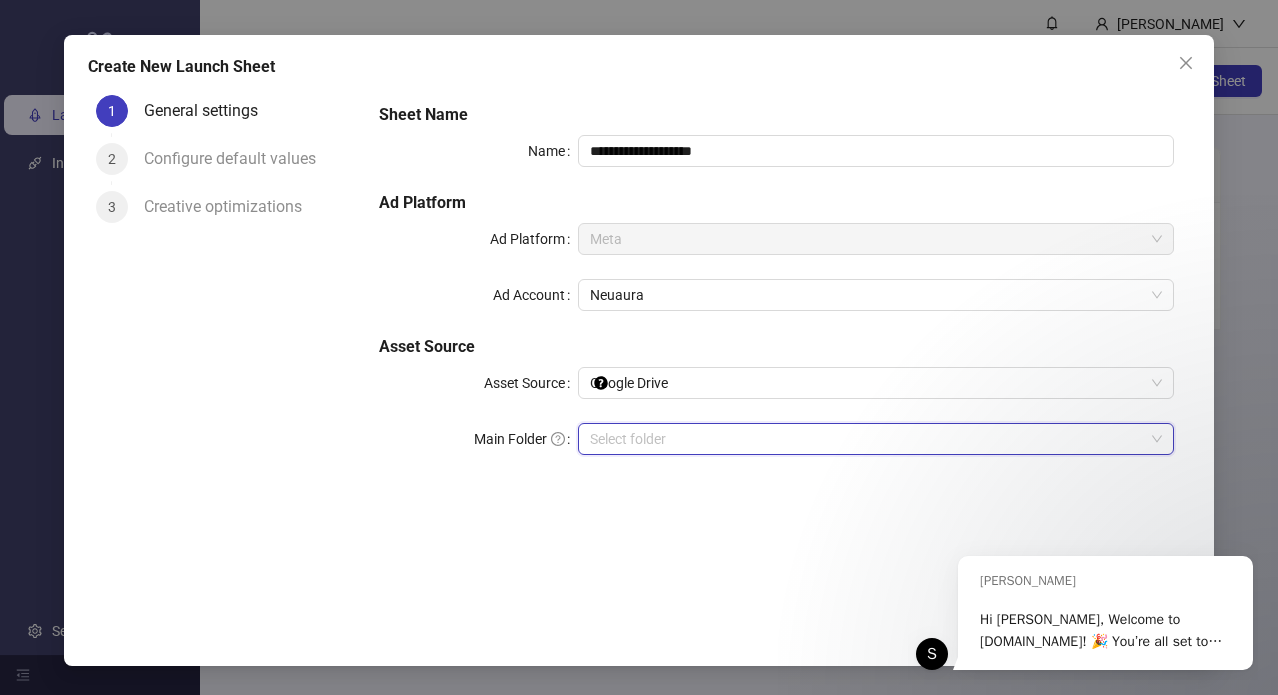click on "Main Folder" at bounding box center (867, 439) 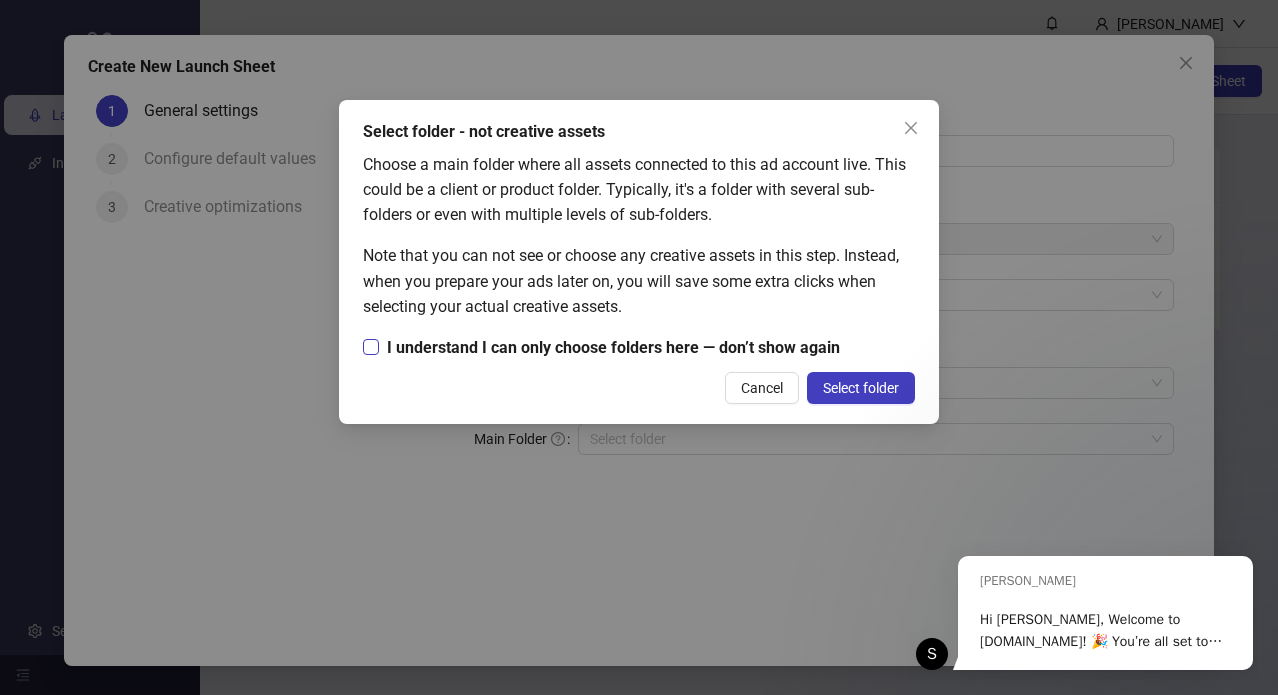 click on "I understand I can only choose folders here — don’t show again" at bounding box center [613, 347] 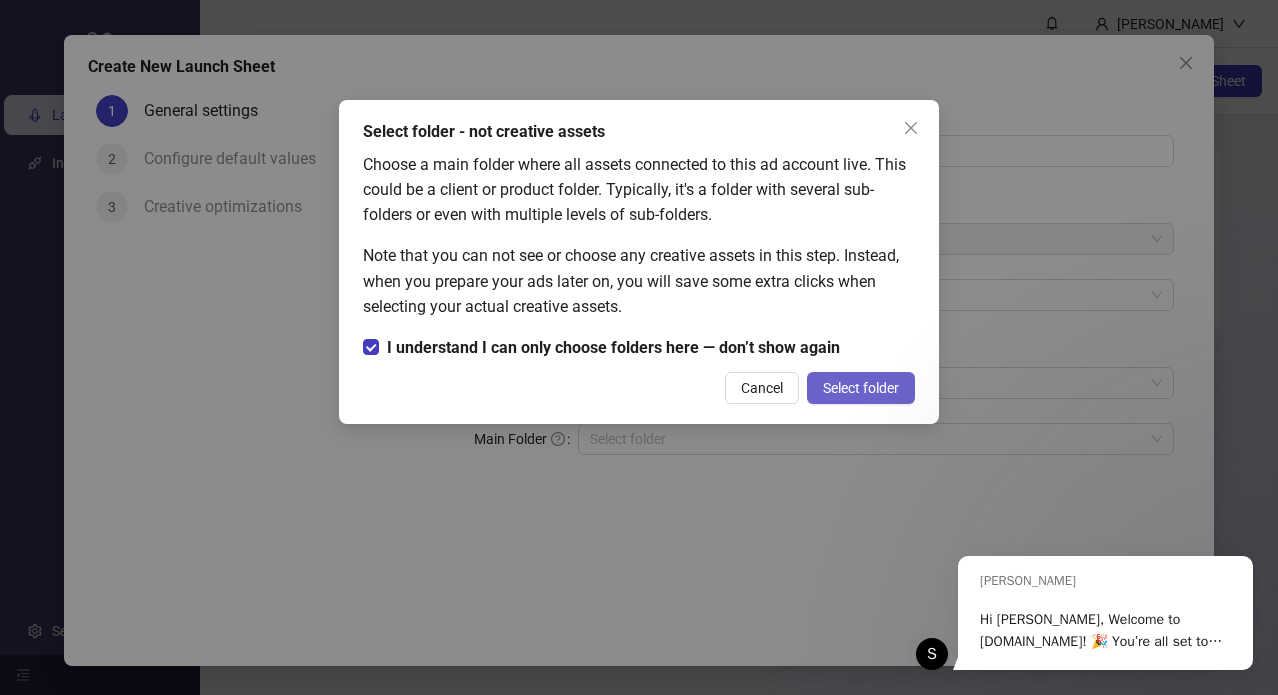 click on "Select folder" at bounding box center [861, 388] 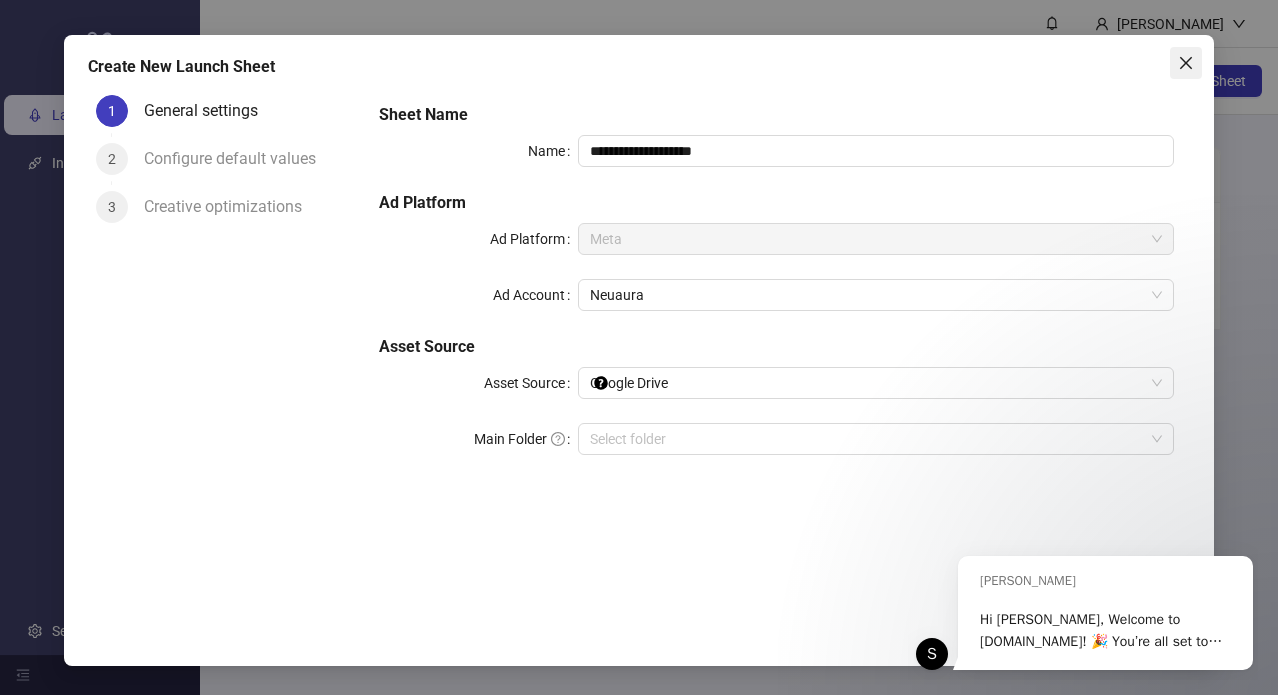 click 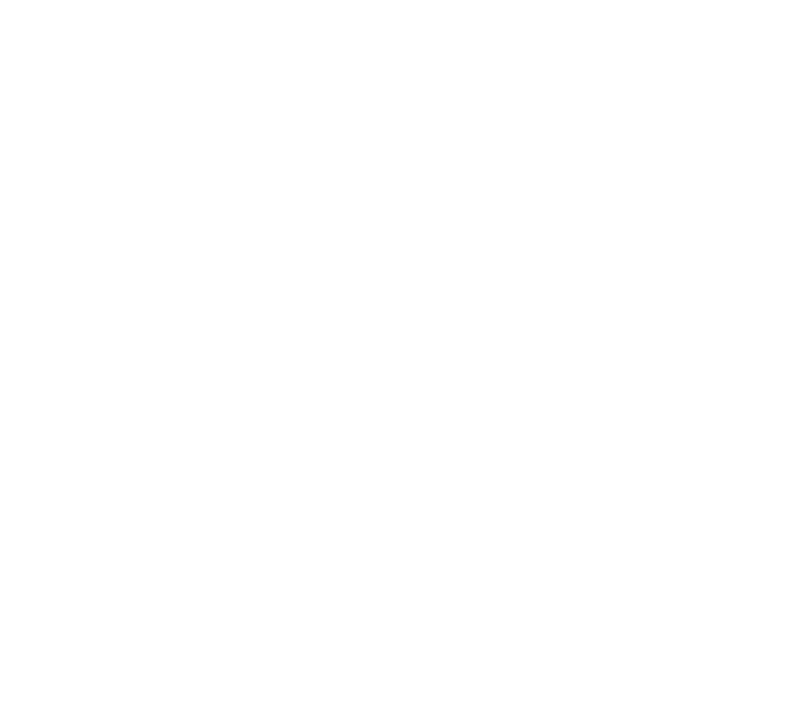 scroll, scrollTop: 0, scrollLeft: 0, axis: both 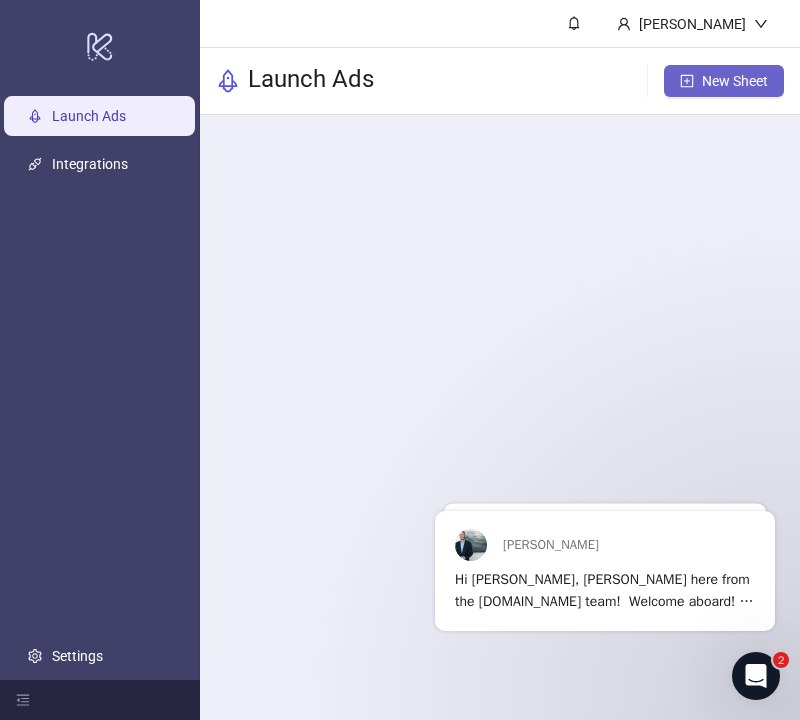 click on "New Sheet" at bounding box center (735, 81) 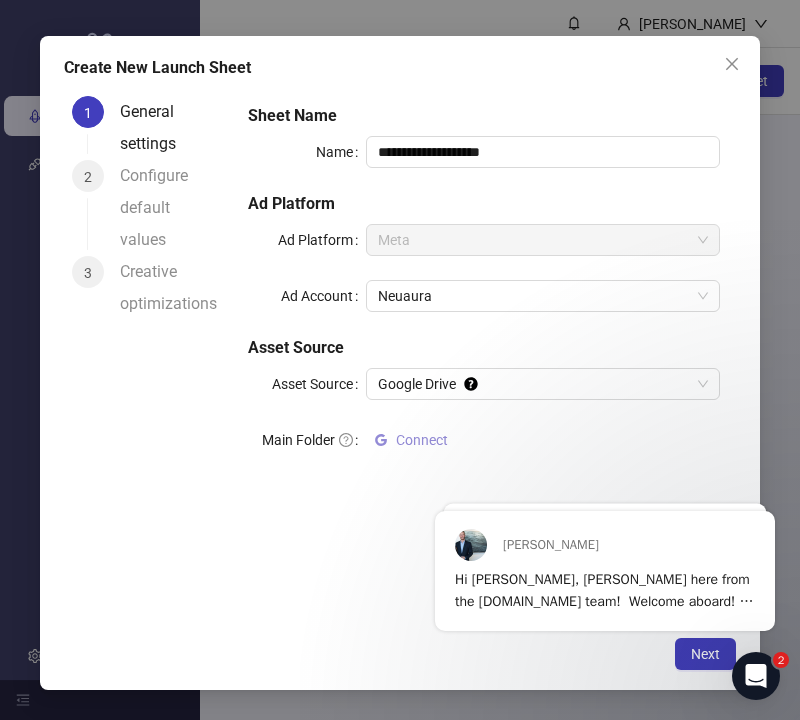 click on "Connect" at bounding box center [422, 440] 